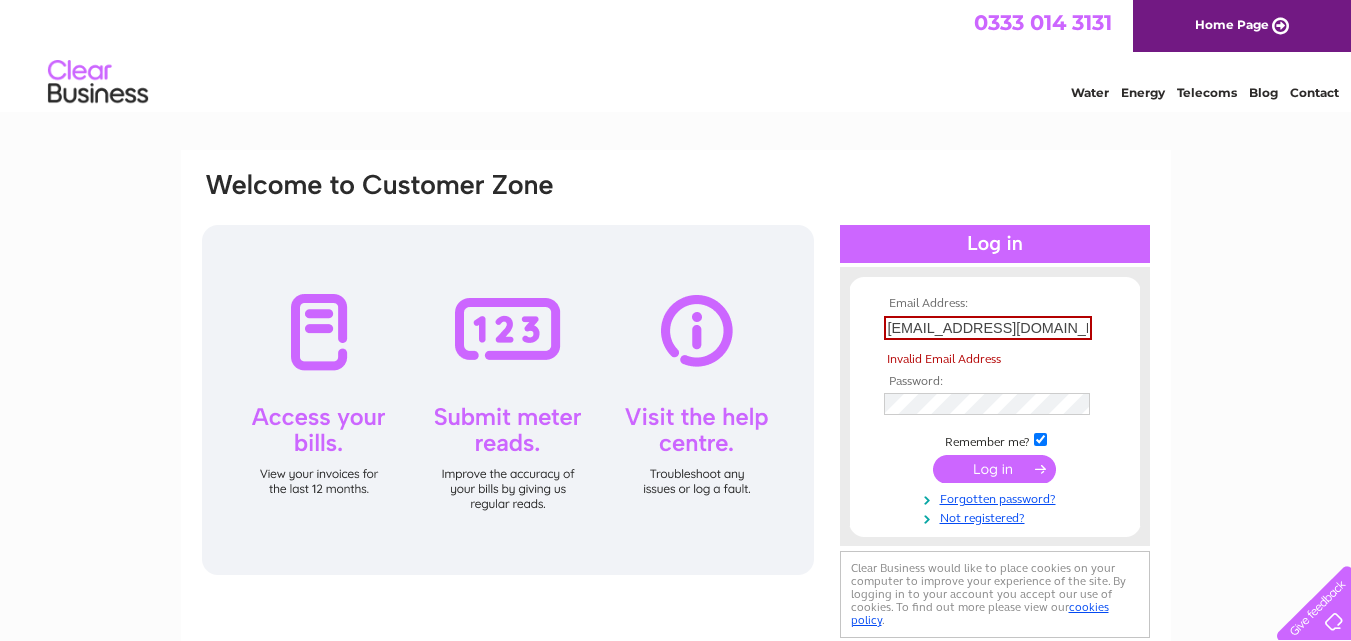 scroll, scrollTop: 0, scrollLeft: 0, axis: both 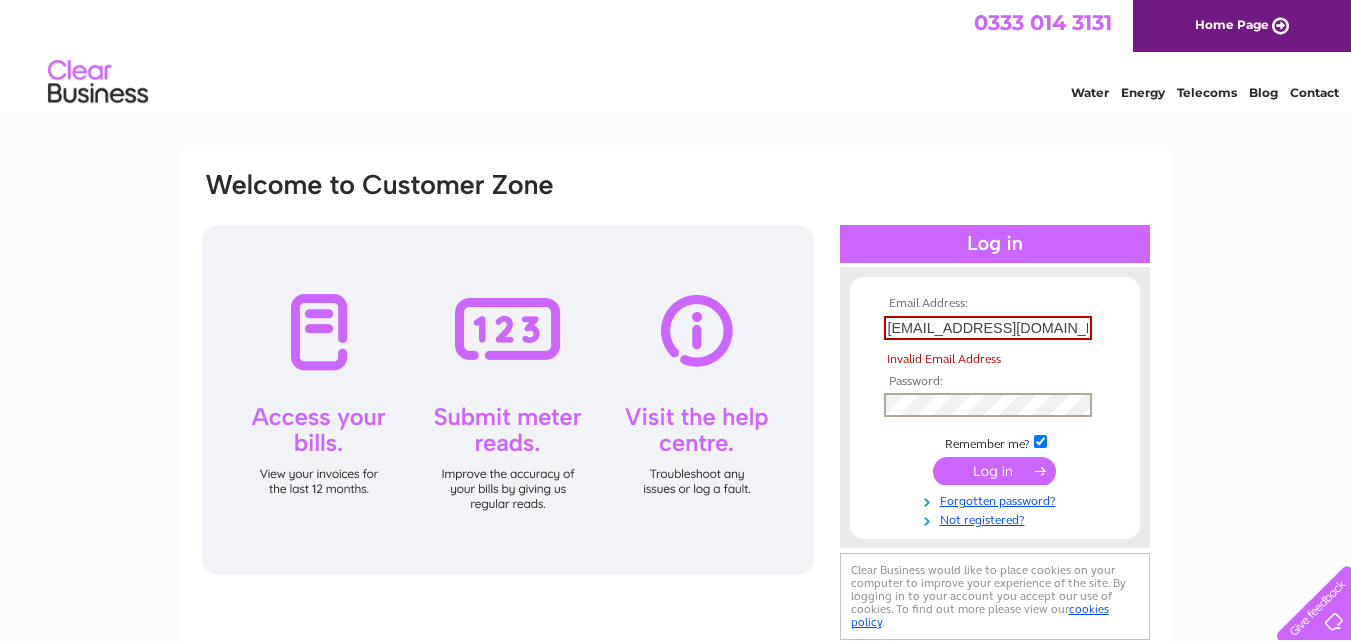 click on "Email Address:
[EMAIL_ADDRESS][DOMAIN_NAME]
Invalid Email Address
Password:" at bounding box center [995, 412] 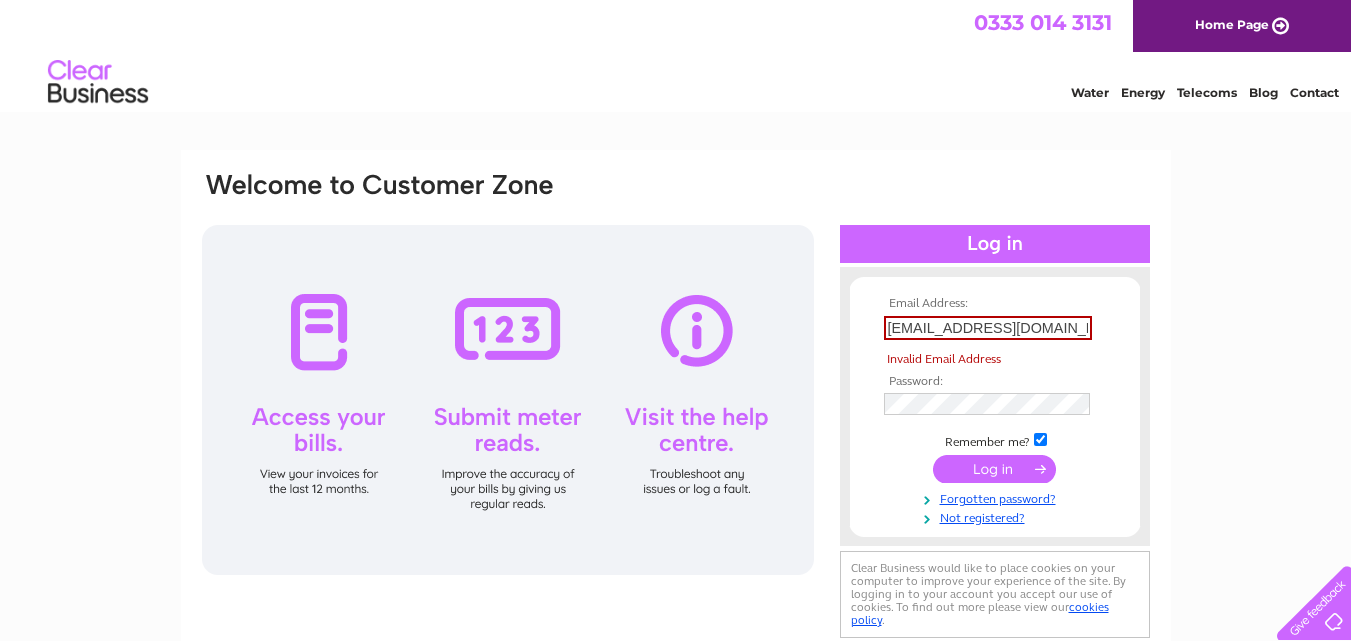 click at bounding box center [994, 469] 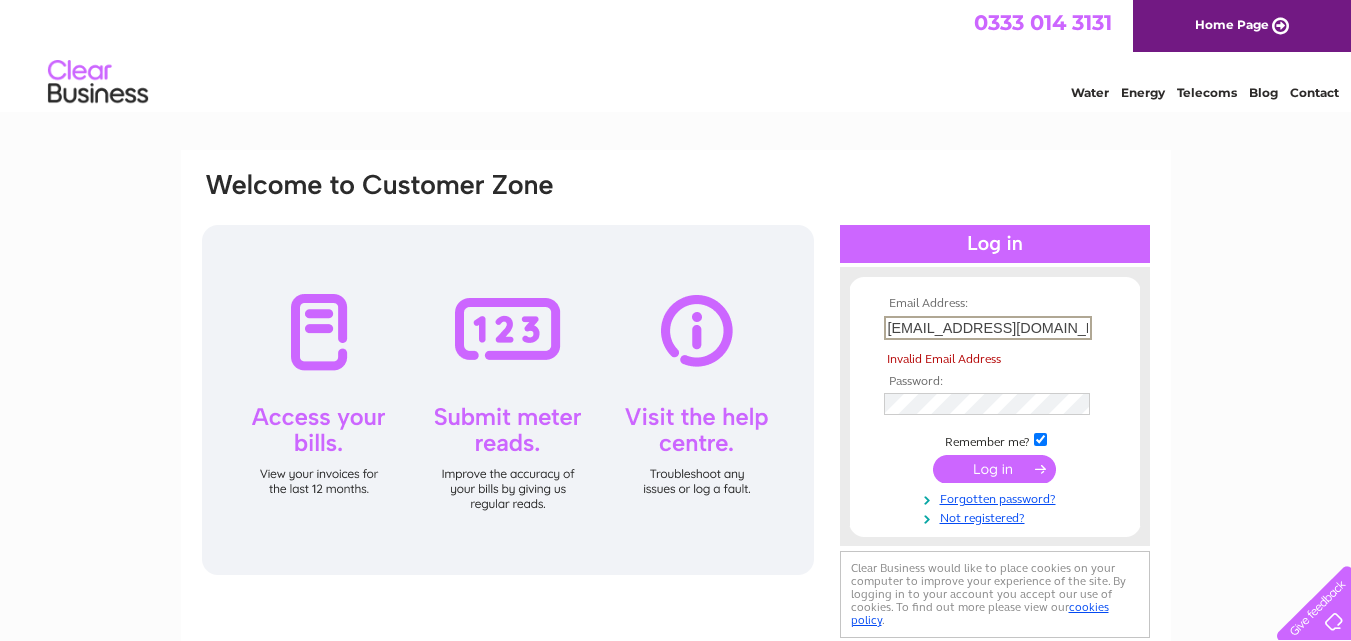 scroll, scrollTop: 0, scrollLeft: 8, axis: horizontal 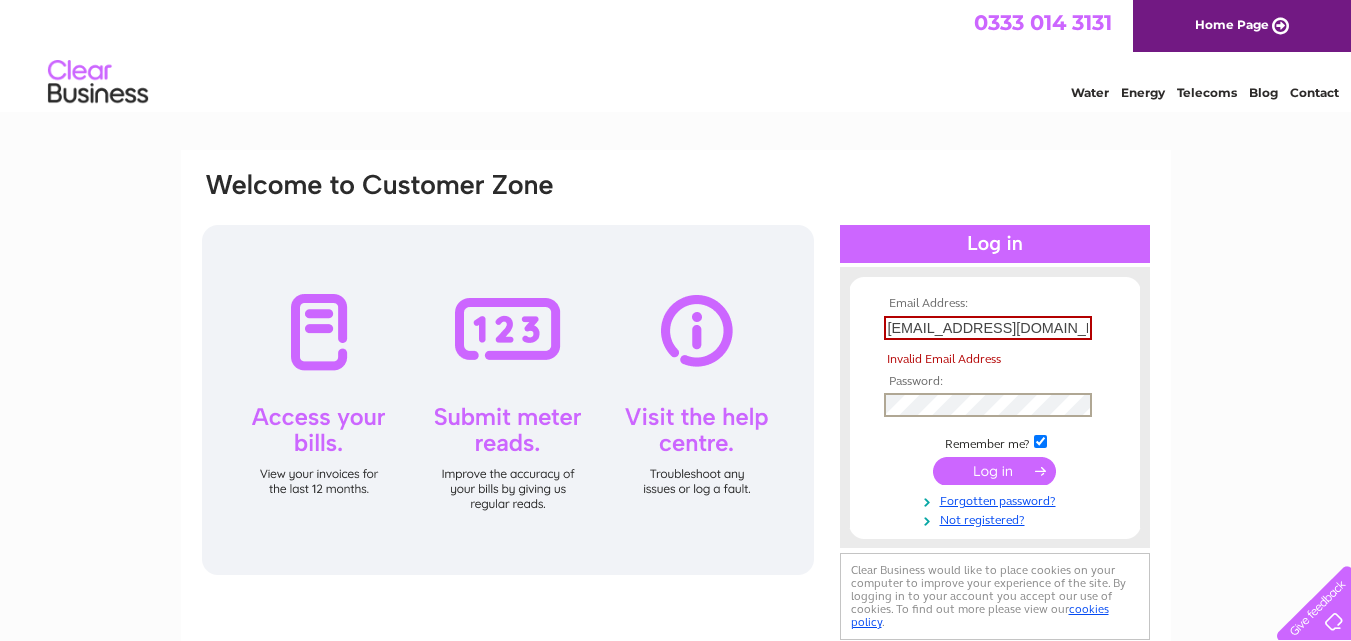 click at bounding box center [994, 471] 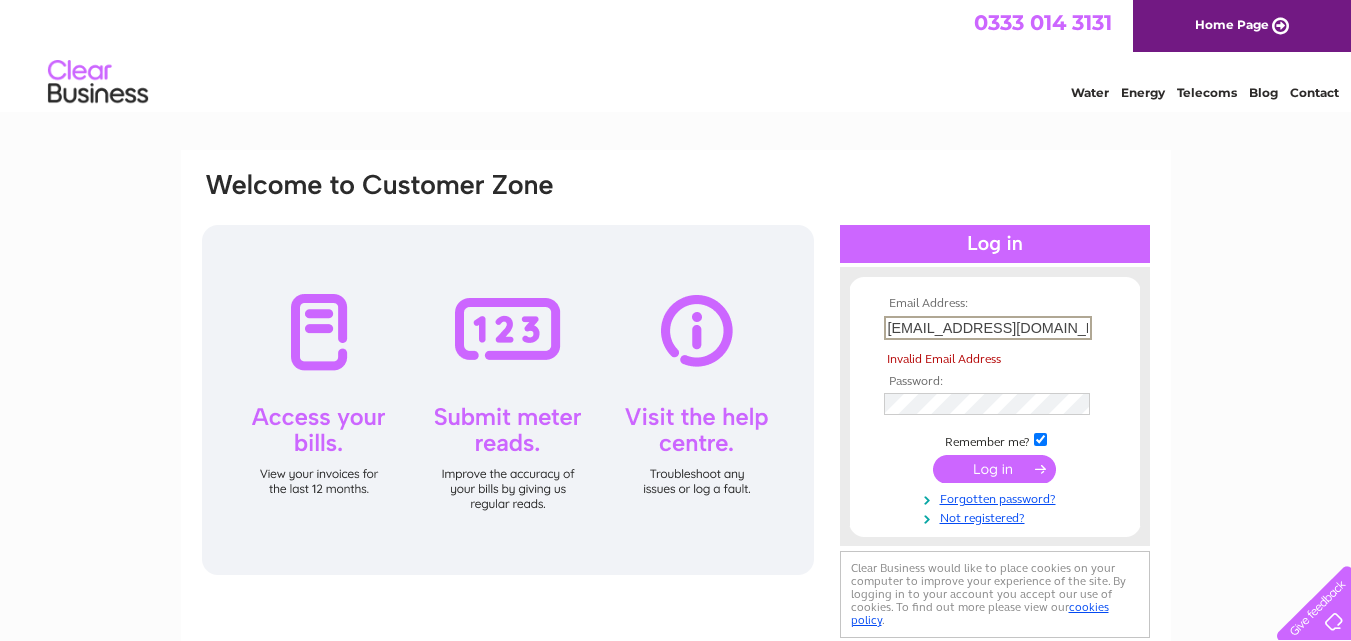 scroll, scrollTop: 0, scrollLeft: 8, axis: horizontal 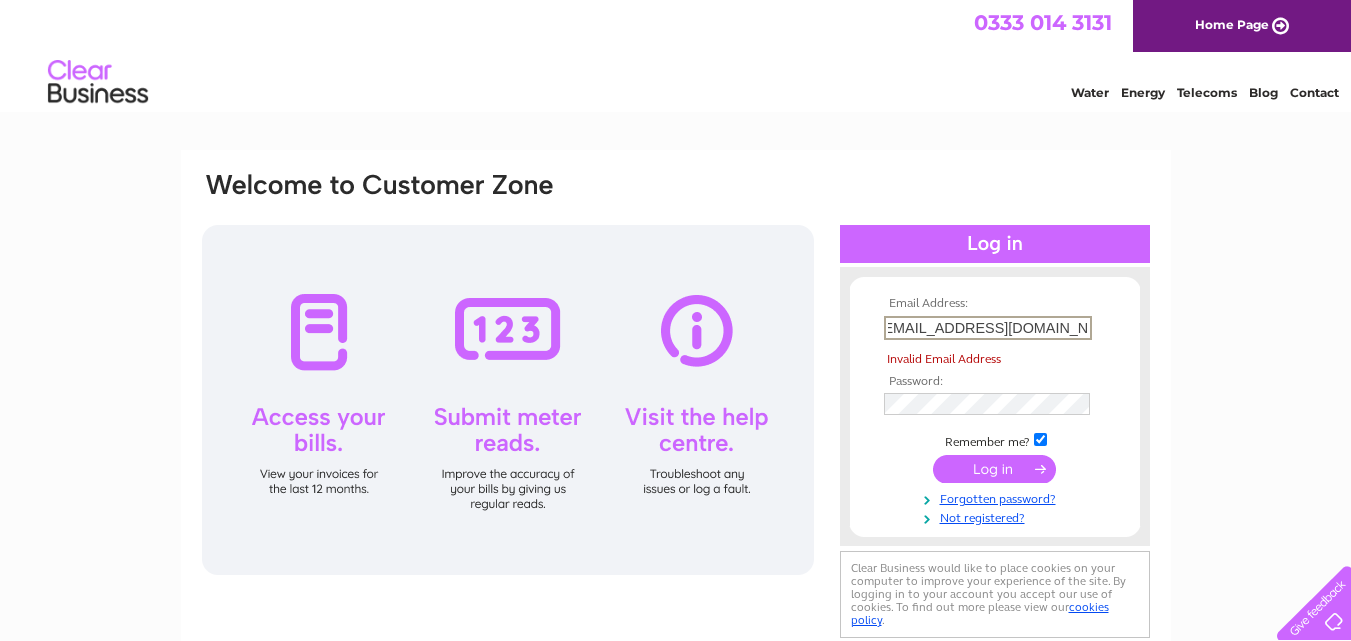click on "[EMAIL_ADDRESS][DOMAIN_NAME]" at bounding box center (988, 328) 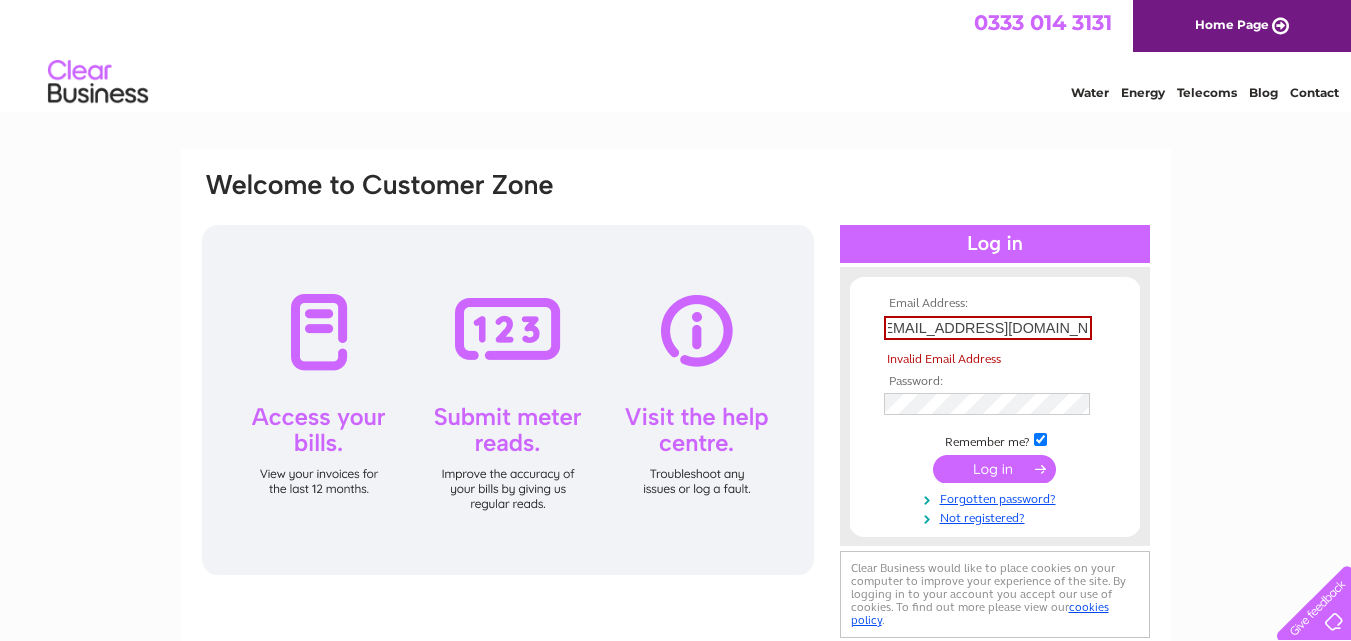 scroll, scrollTop: 0, scrollLeft: 0, axis: both 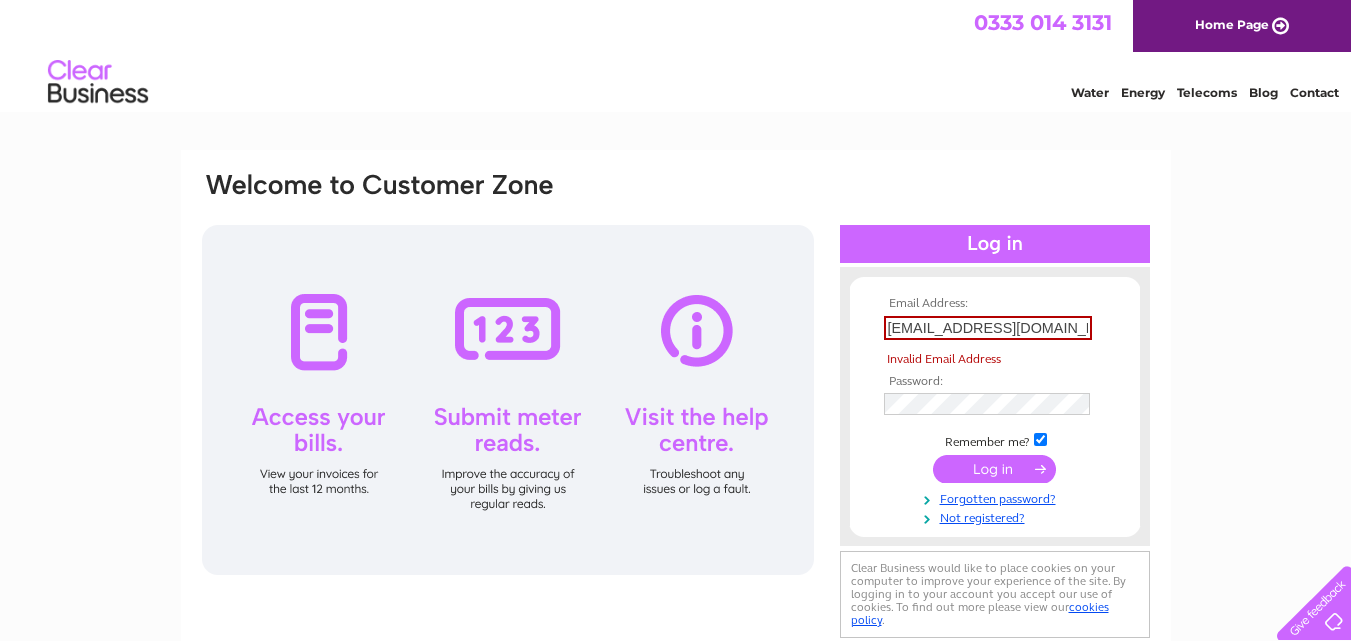 click at bounding box center (994, 469) 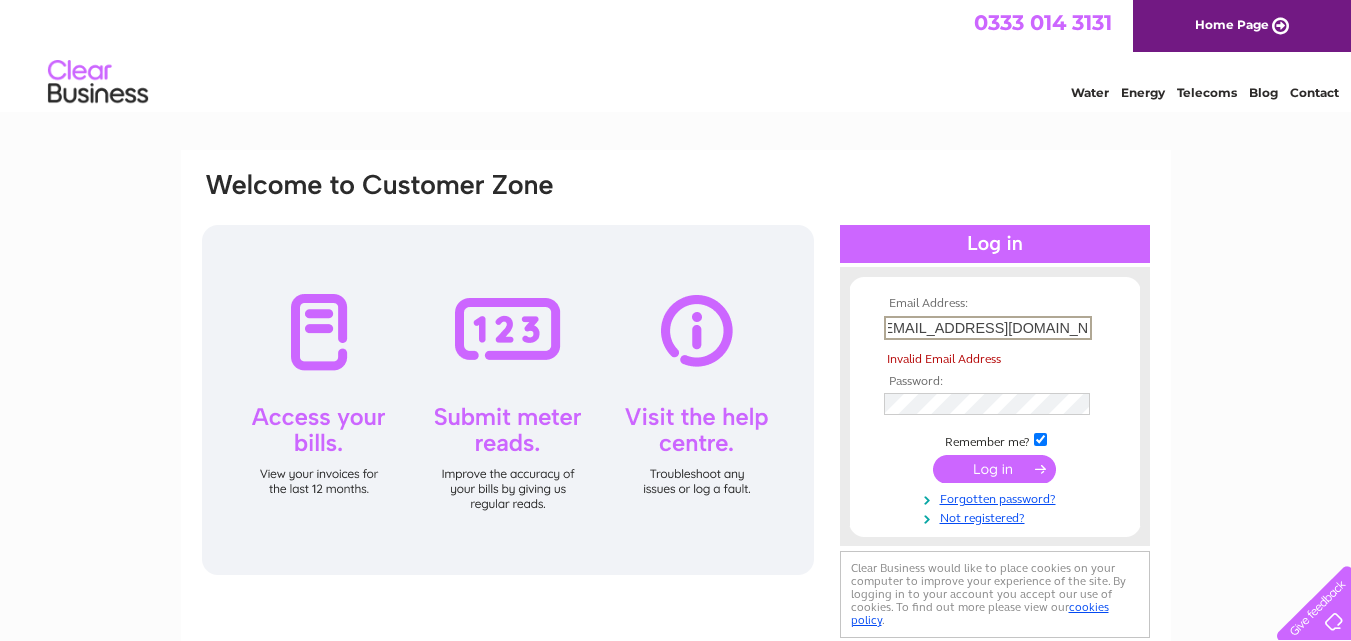 scroll, scrollTop: 0, scrollLeft: 0, axis: both 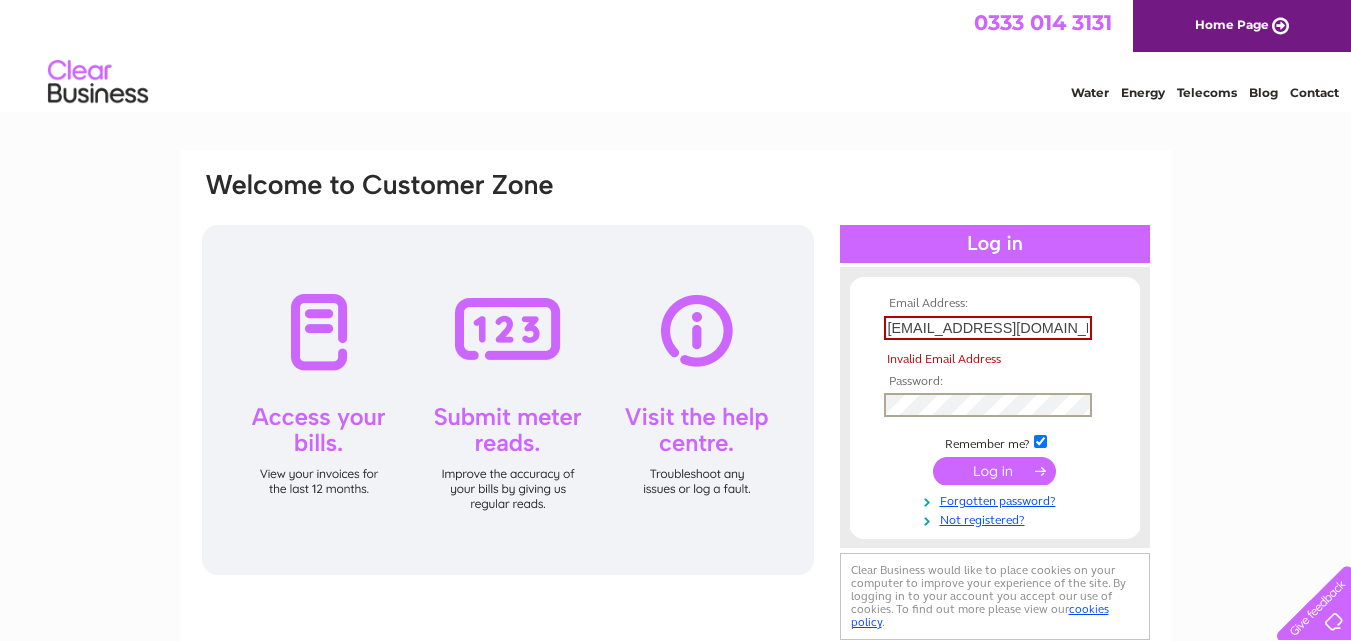 click on "Email Address:
info@avesbusinesscentre.co.uk
Invalid Email Address
Password:" at bounding box center [995, 412] 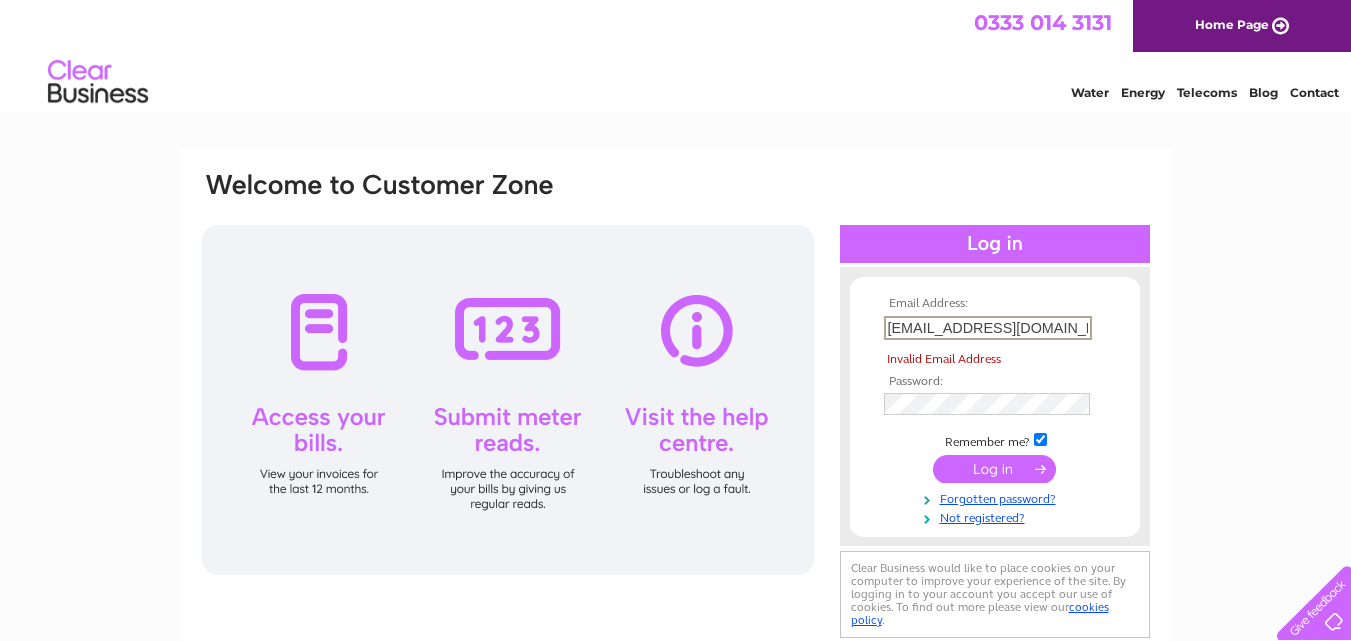 scroll, scrollTop: 0, scrollLeft: 8, axis: horizontal 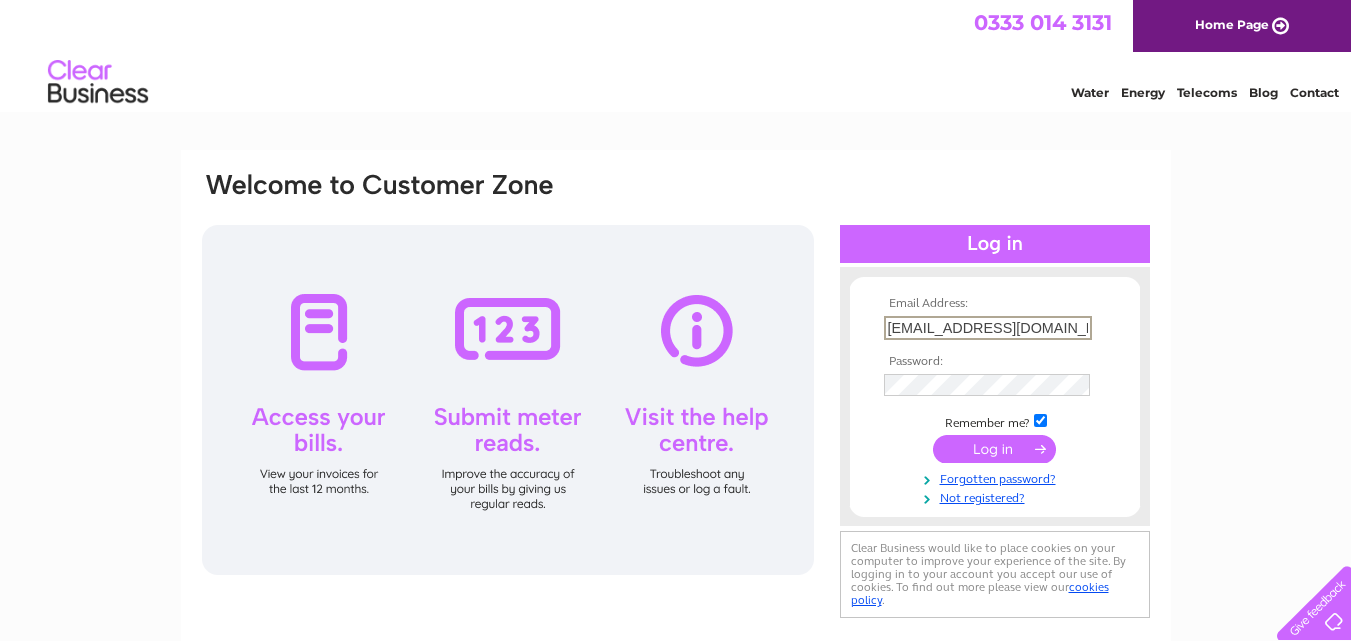 type on "hello@avesbusinesscentre.co.uk" 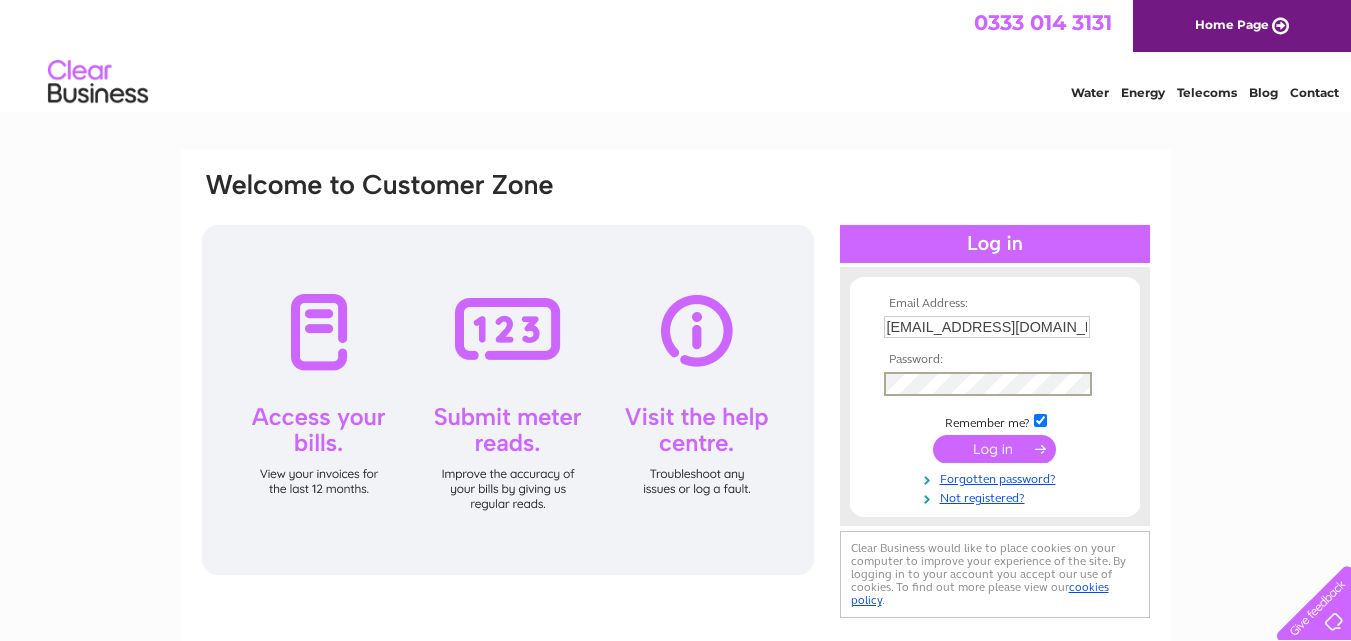 click at bounding box center [994, 449] 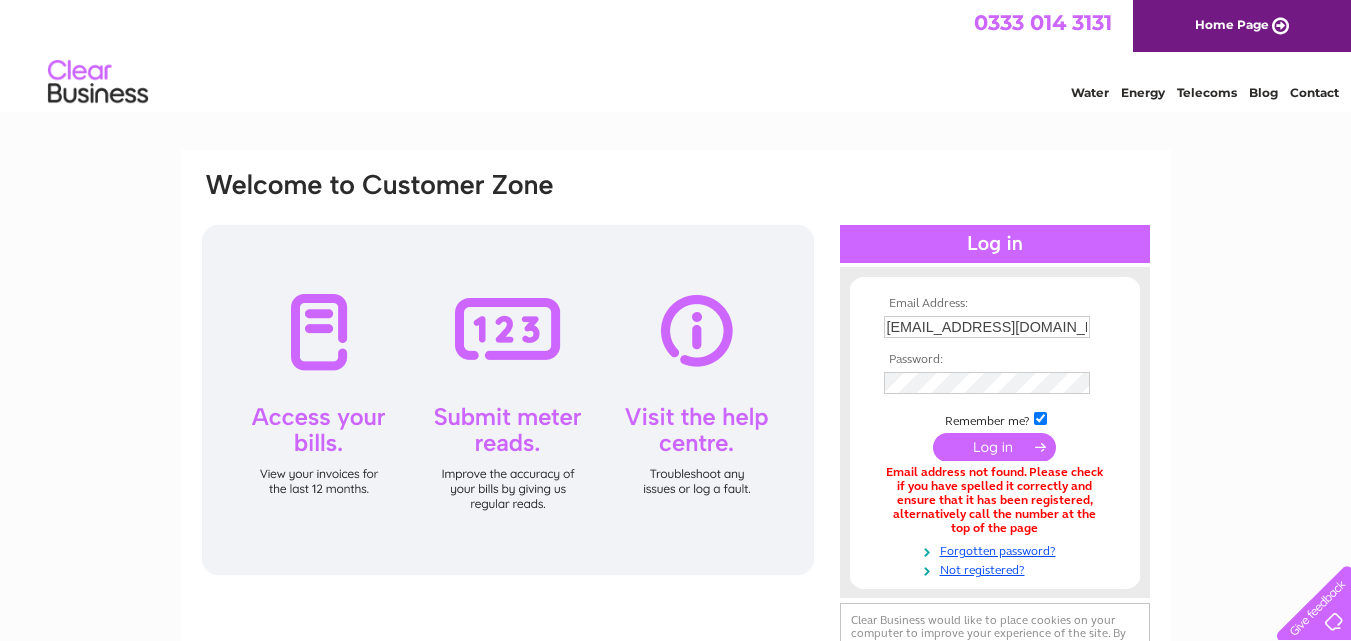 scroll, scrollTop: 0, scrollLeft: 0, axis: both 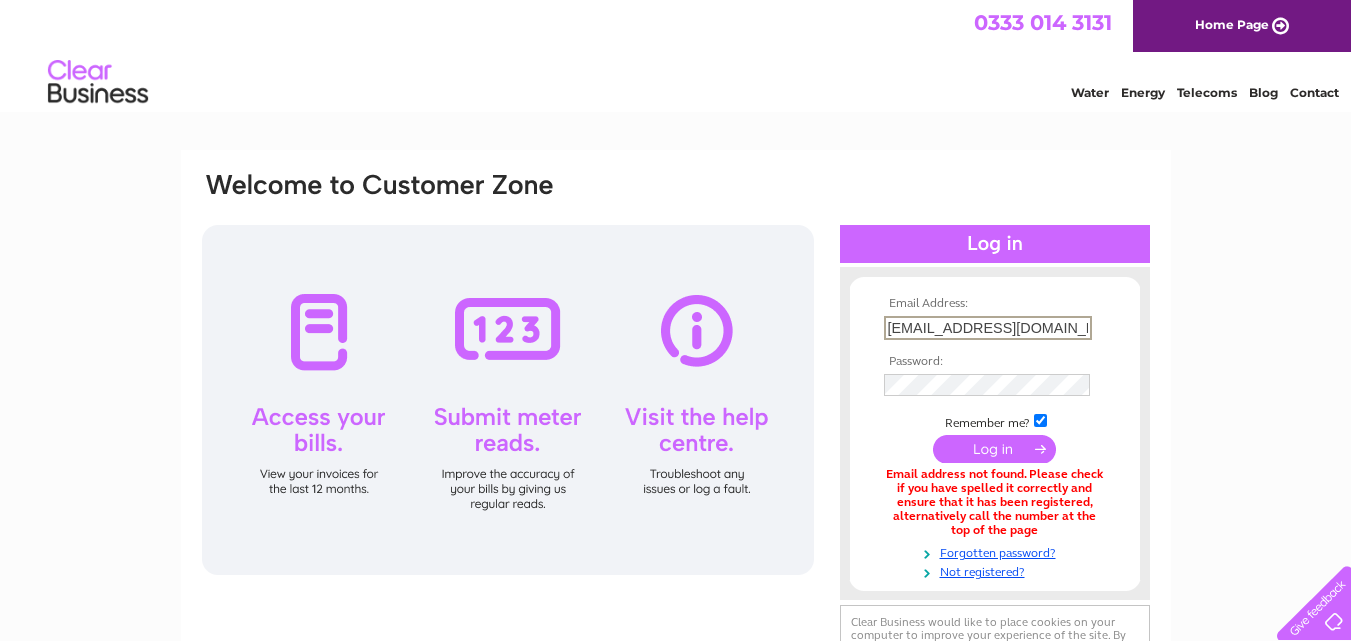 type on "info@avesbusinesscentre.co.uk" 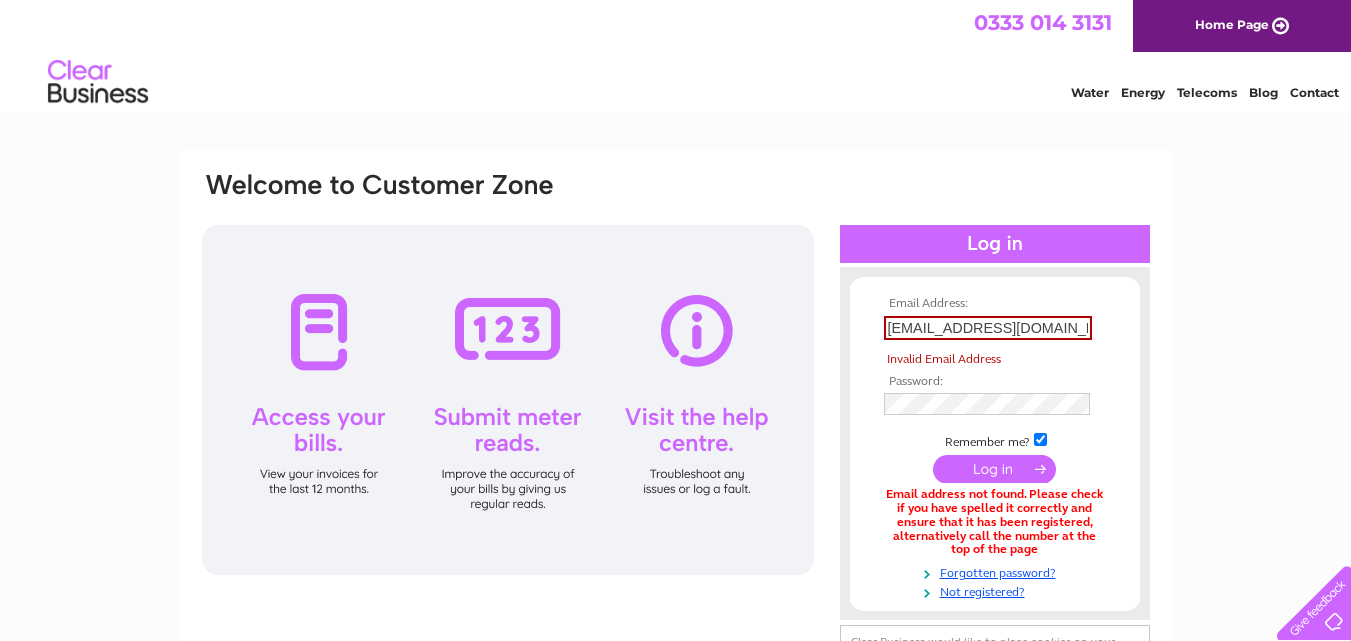 click on "Email Address:
info@avesbusinesscentre.co.uk
Invalid Email Address
Password:
Remember me?" at bounding box center [995, 448] 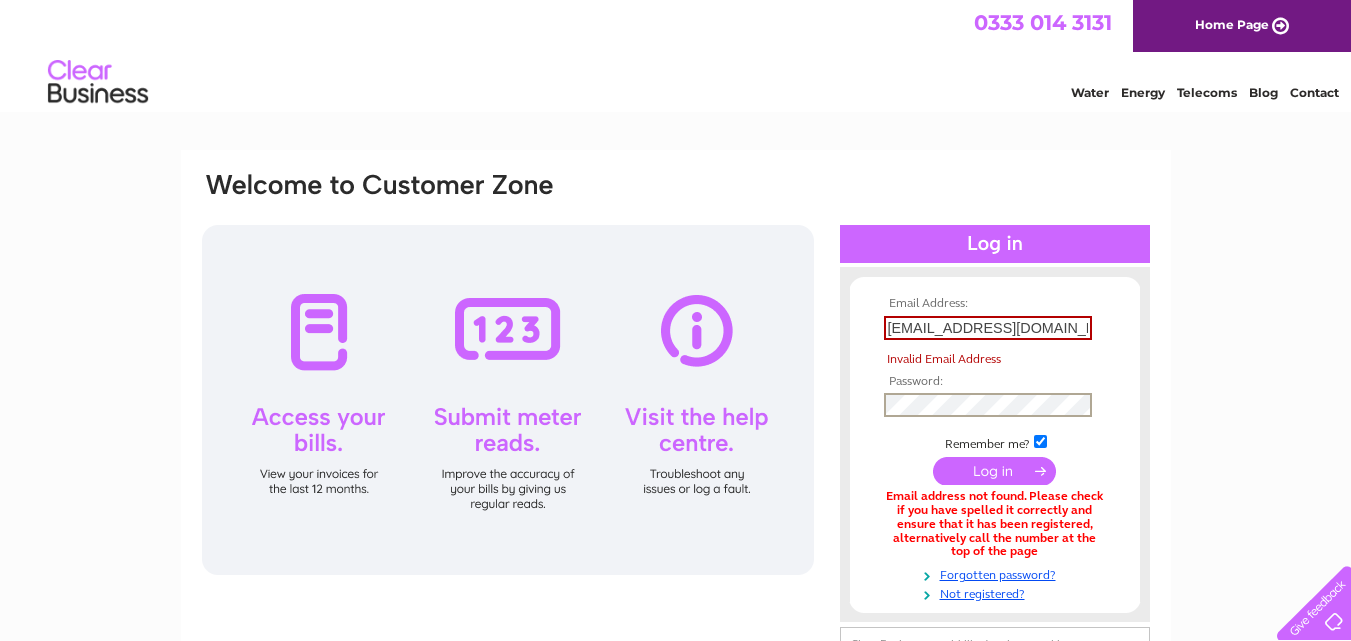 click on "Email Address:
info@avesbusinesscentre.co.uk
Invalid Email Address
Password:" at bounding box center [995, 449] 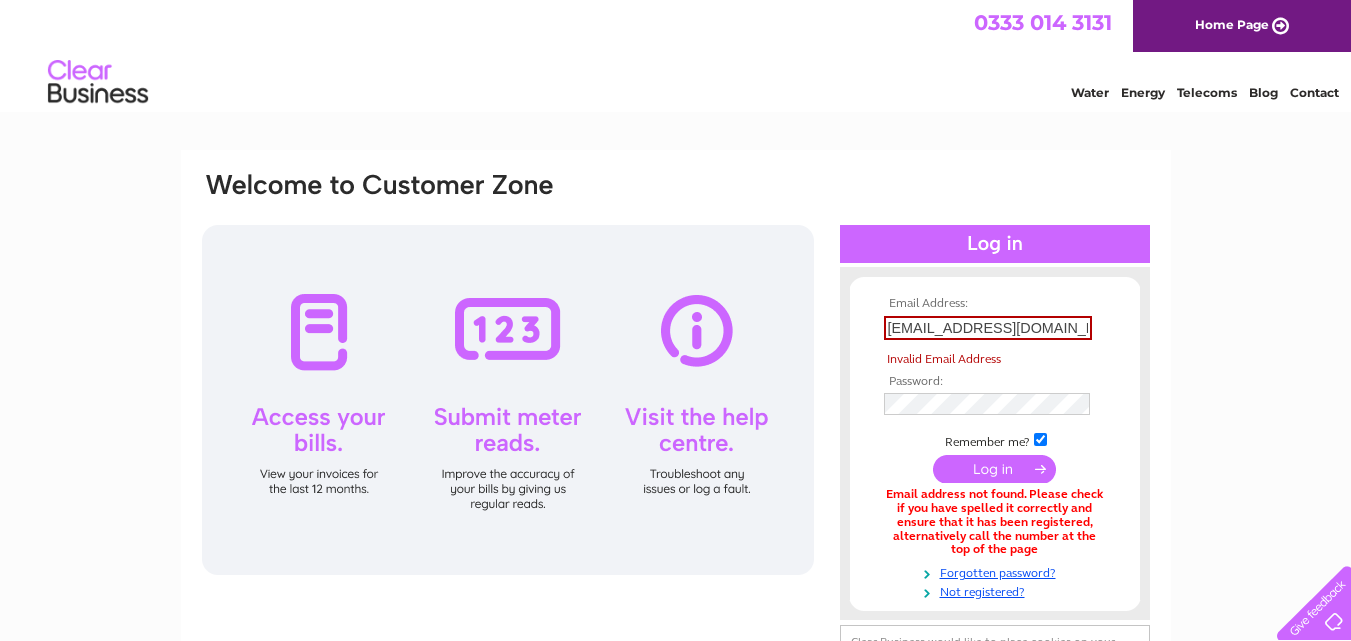 click at bounding box center [994, 469] 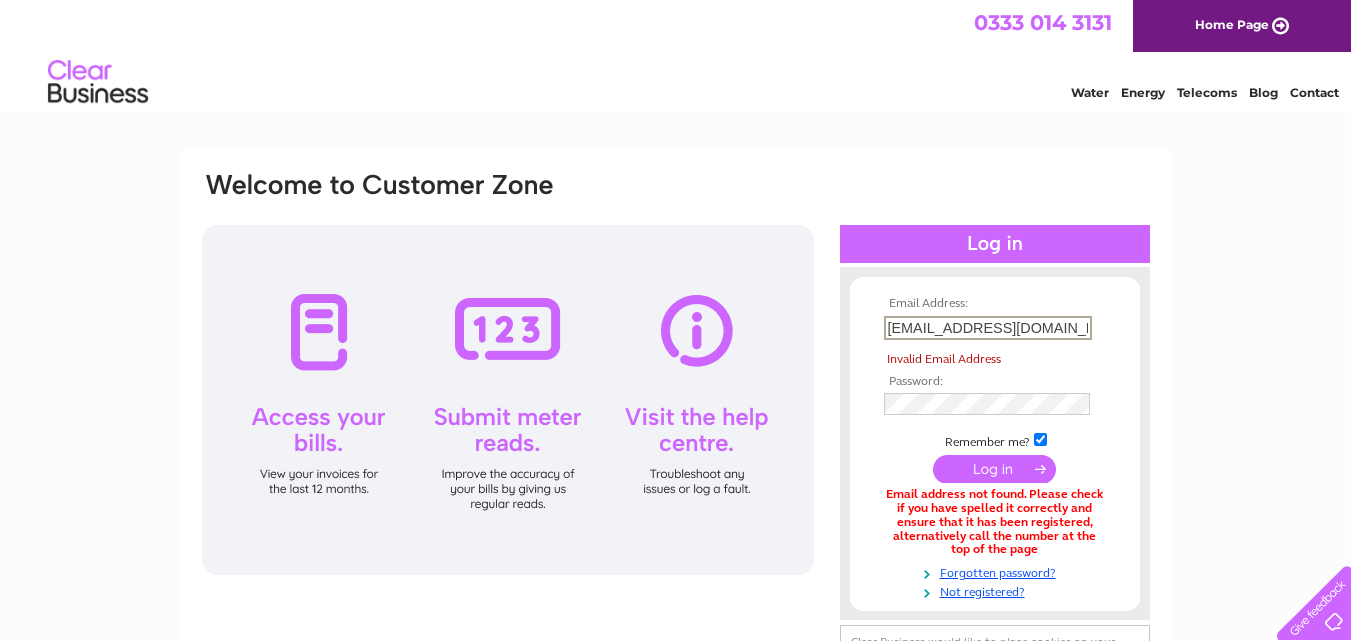 scroll, scrollTop: 0, scrollLeft: 8, axis: horizontal 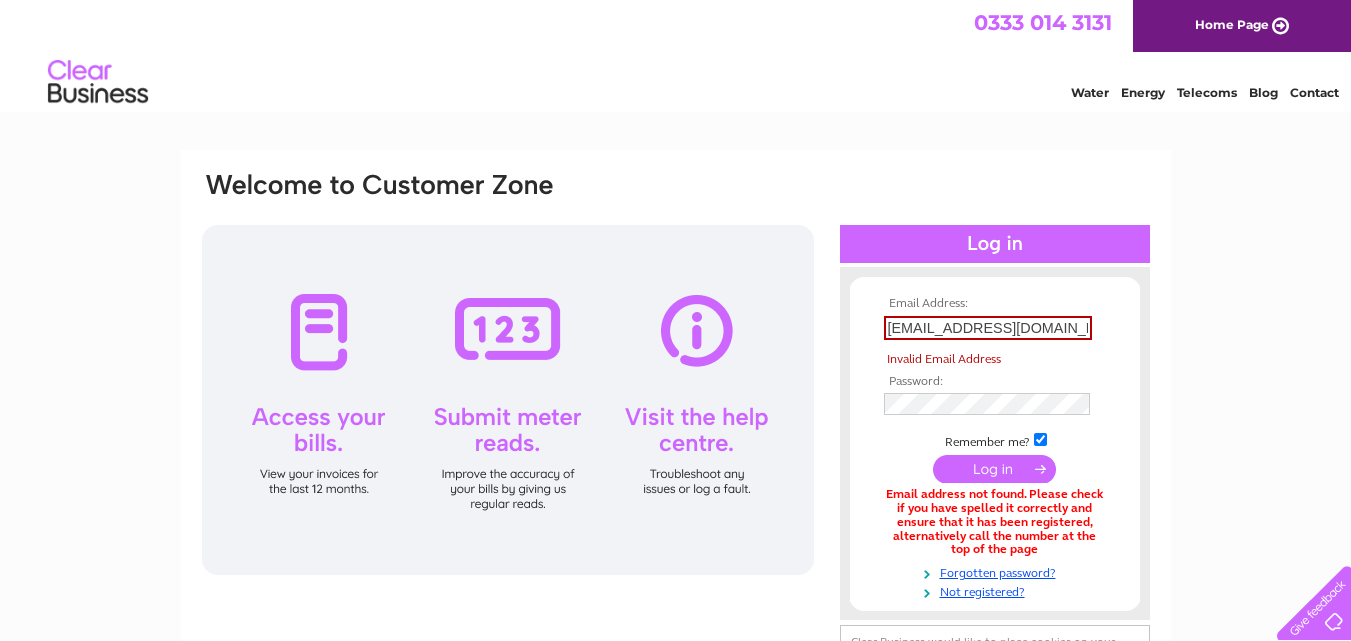 click on "Email Address:
[EMAIL_ADDRESS][DOMAIN_NAME]
Invalid Email Address
Password:" at bounding box center (676, 443) 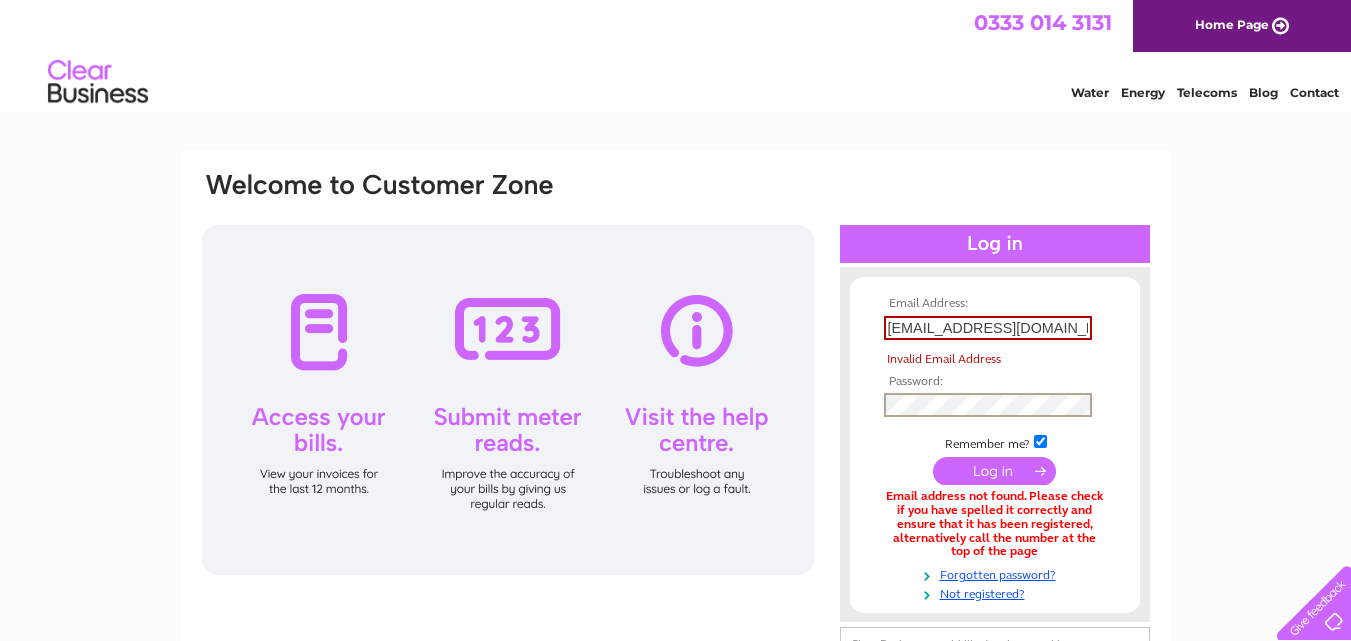 click on "Email Address:
[EMAIL_ADDRESS][DOMAIN_NAME]
Invalid Email Address
Password:" at bounding box center (995, 449) 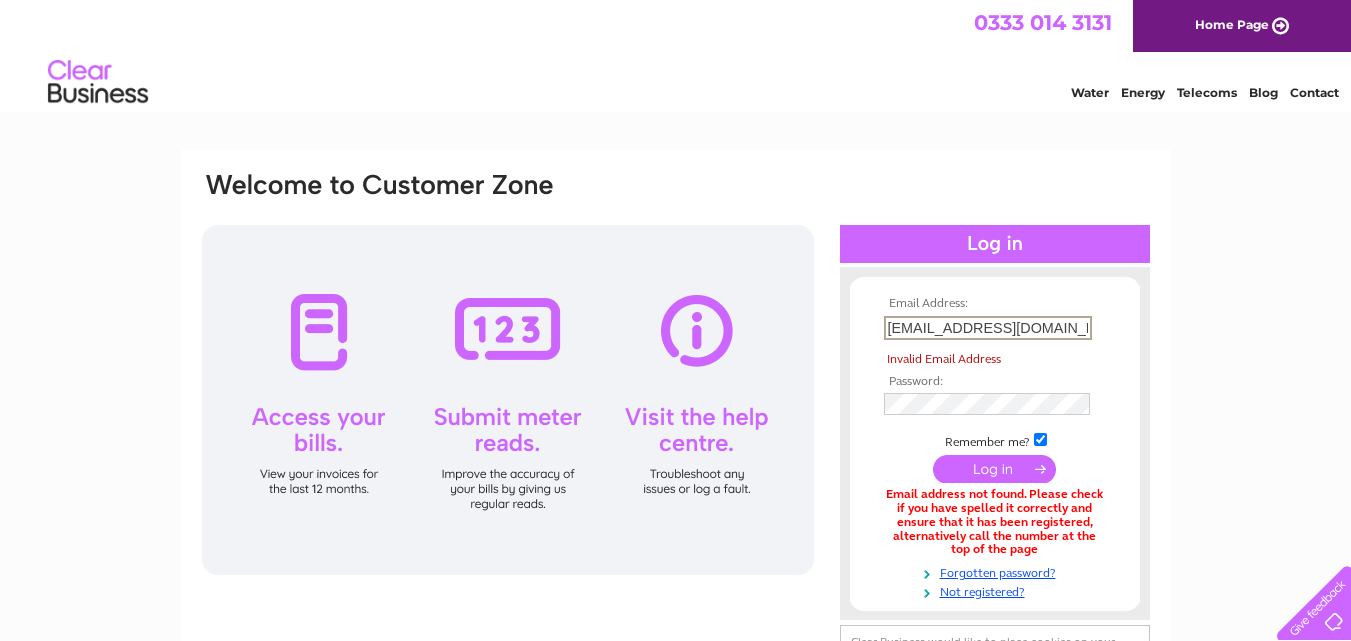 scroll, scrollTop: 0, scrollLeft: 8, axis: horizontal 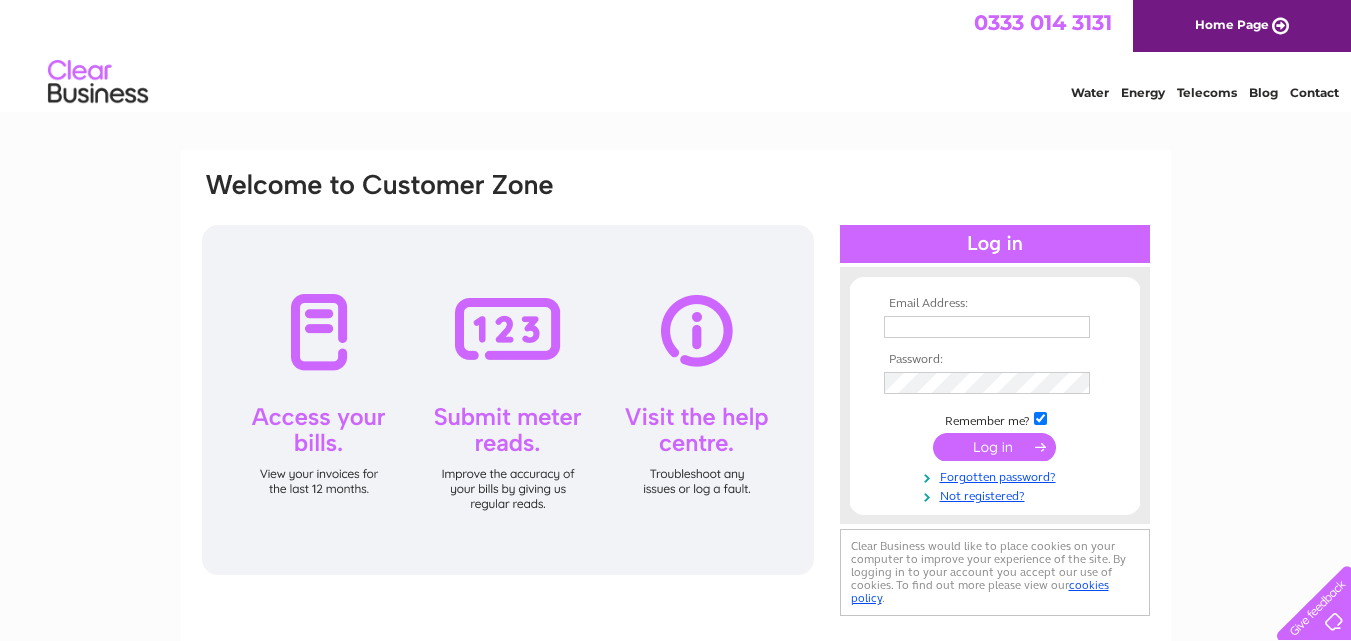type on "[EMAIL_ADDRESS][DOMAIN_NAME]" 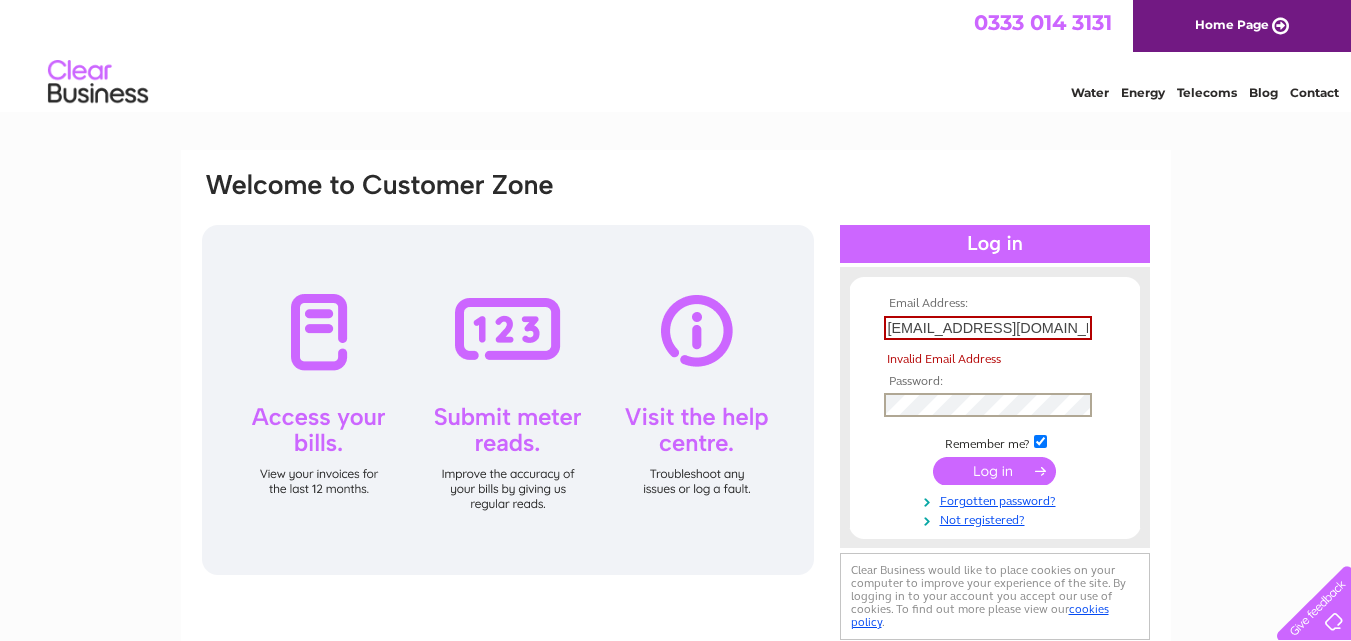 click on "Email Address:
info@avesbusinesscentre.co.uk
Invalid Email Address
Password:" at bounding box center [995, 412] 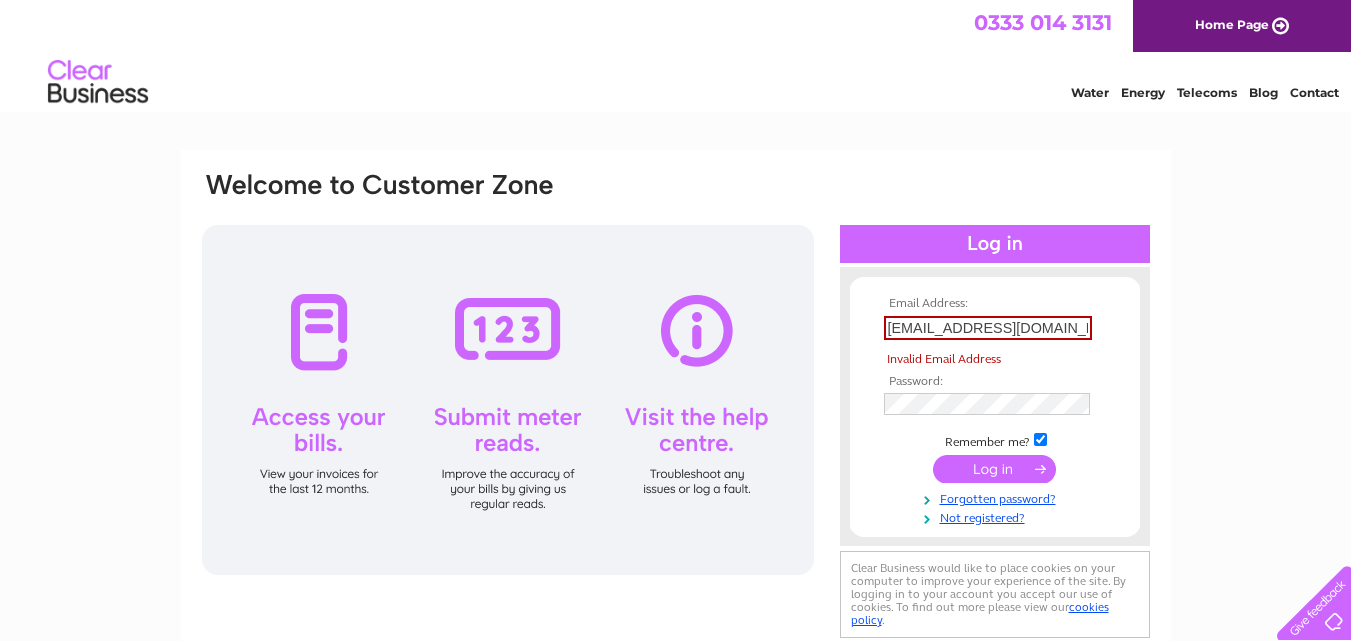 click at bounding box center (994, 469) 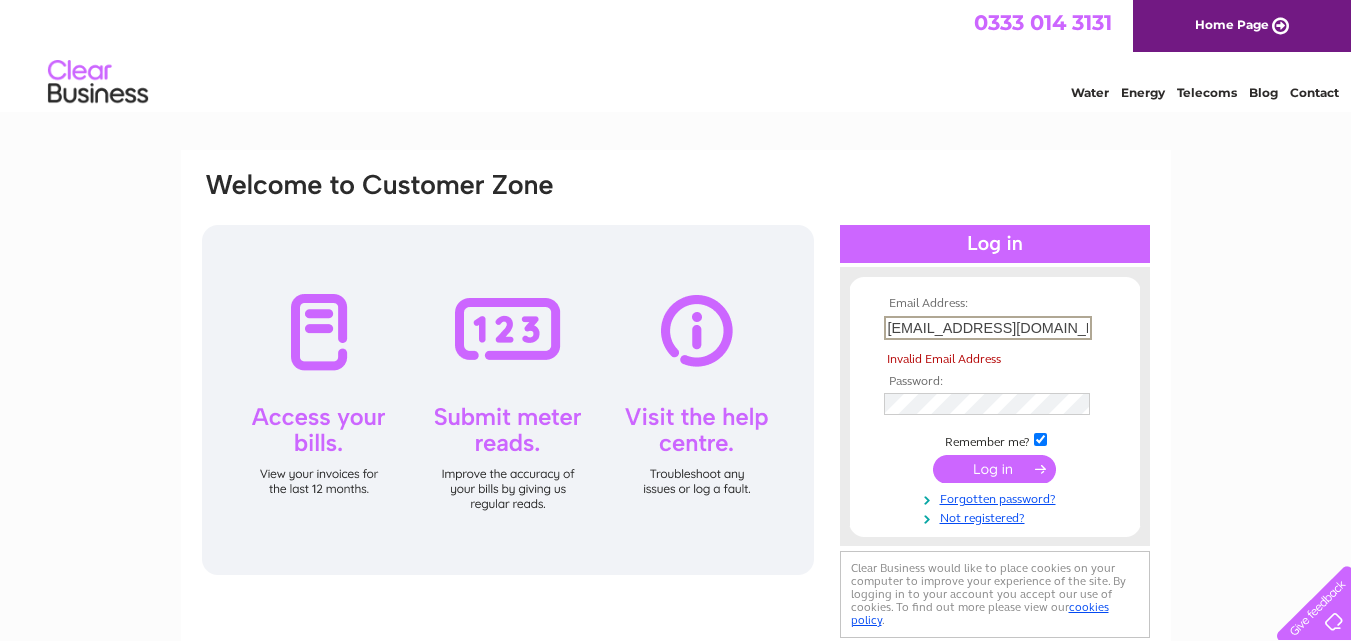 scroll, scrollTop: 0, scrollLeft: 8, axis: horizontal 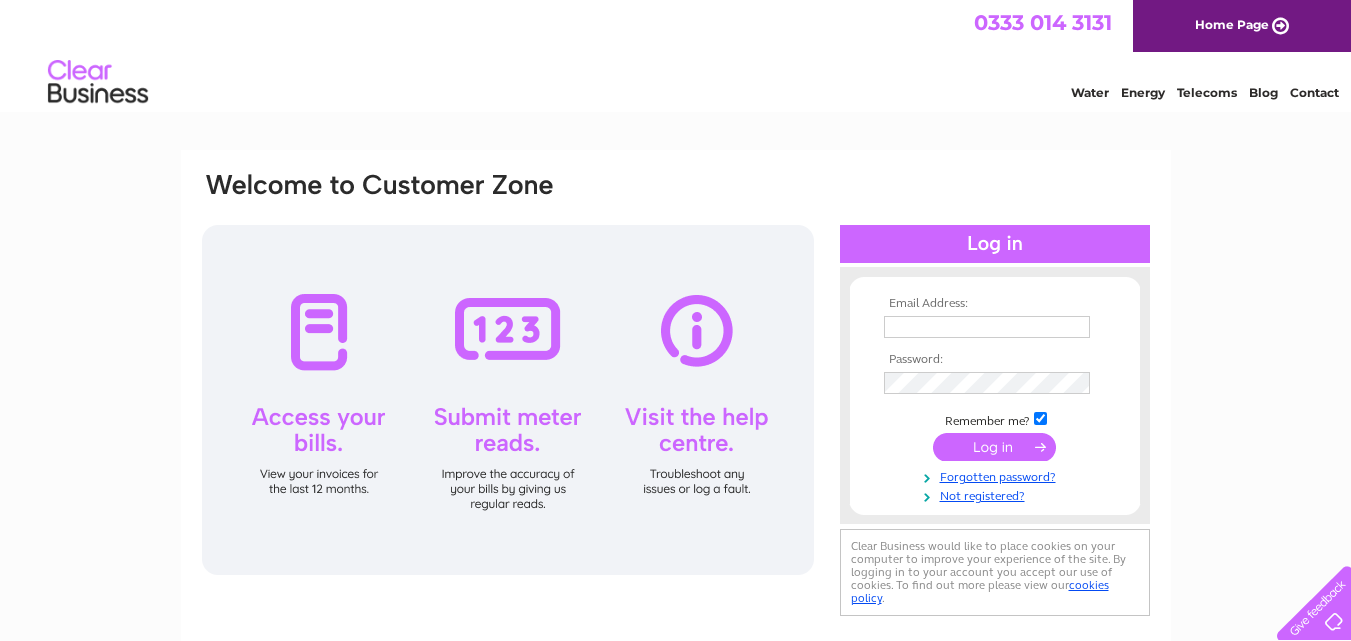 type on "[EMAIL_ADDRESS][DOMAIN_NAME]" 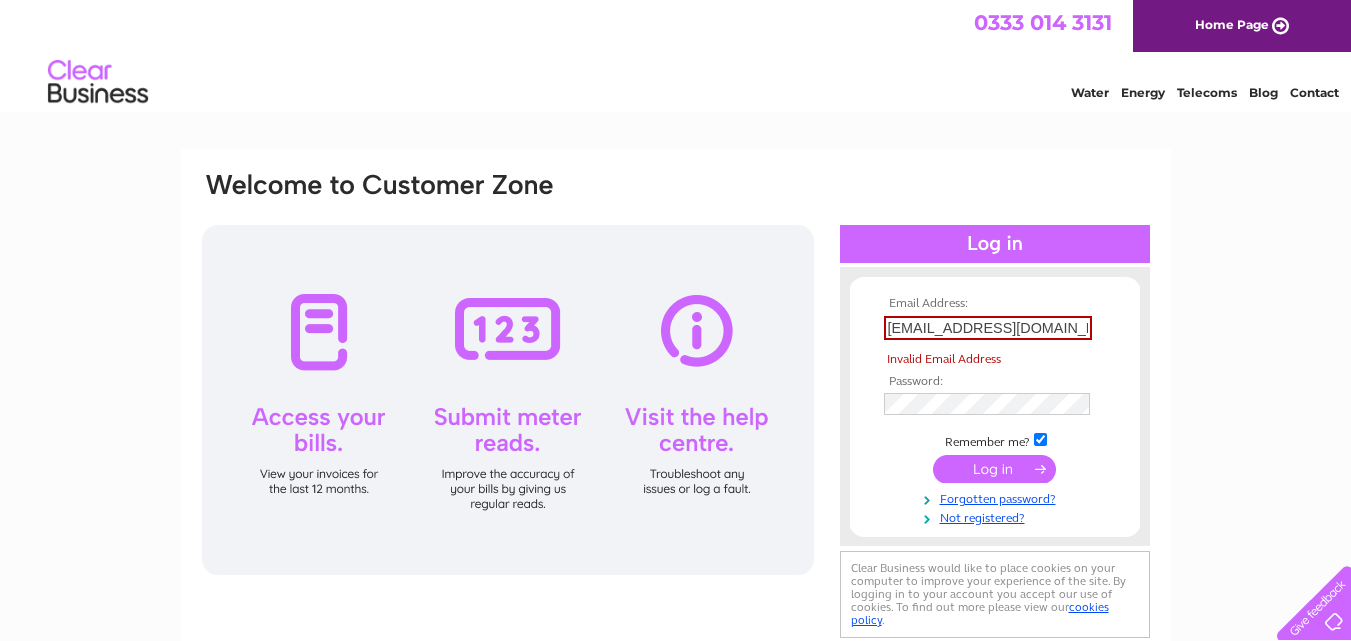 click on "Email Address:
[EMAIL_ADDRESS][DOMAIN_NAME]
Invalid Email Address
Password:
Remember me?" at bounding box center [995, 411] 